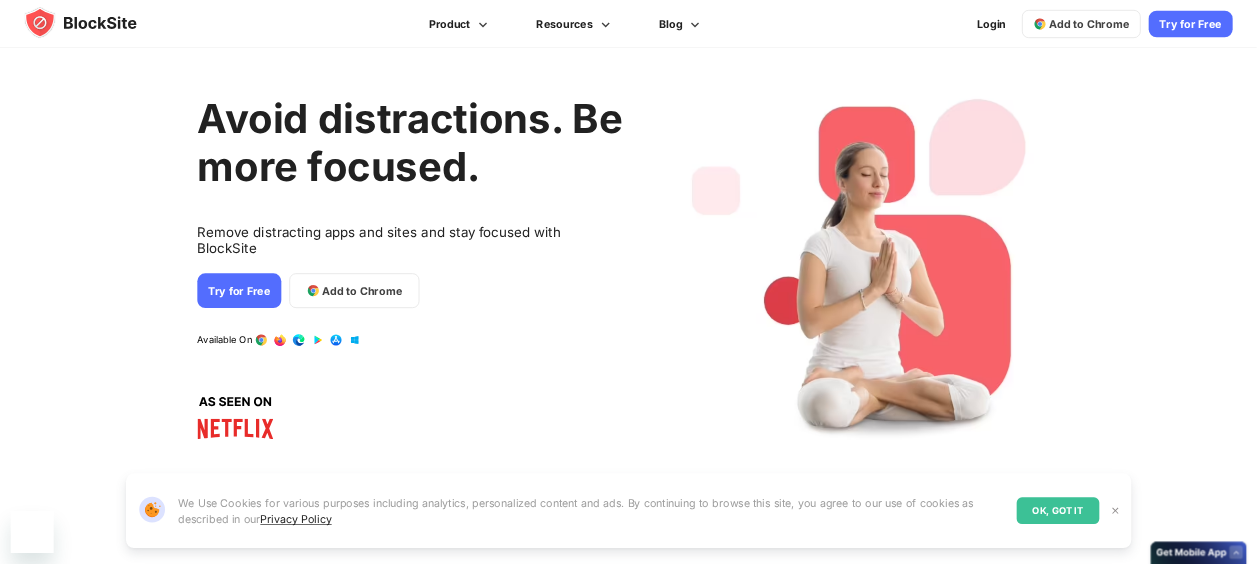 scroll, scrollTop: 0, scrollLeft: 0, axis: both 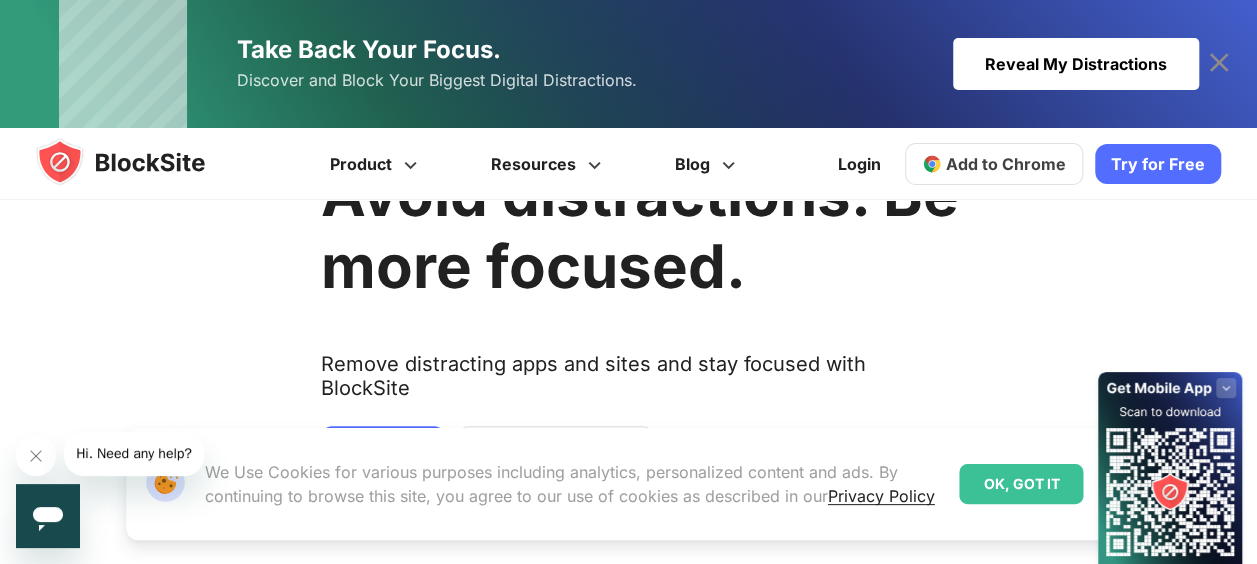 click on "OK, GOT IT" at bounding box center [1021, 484] 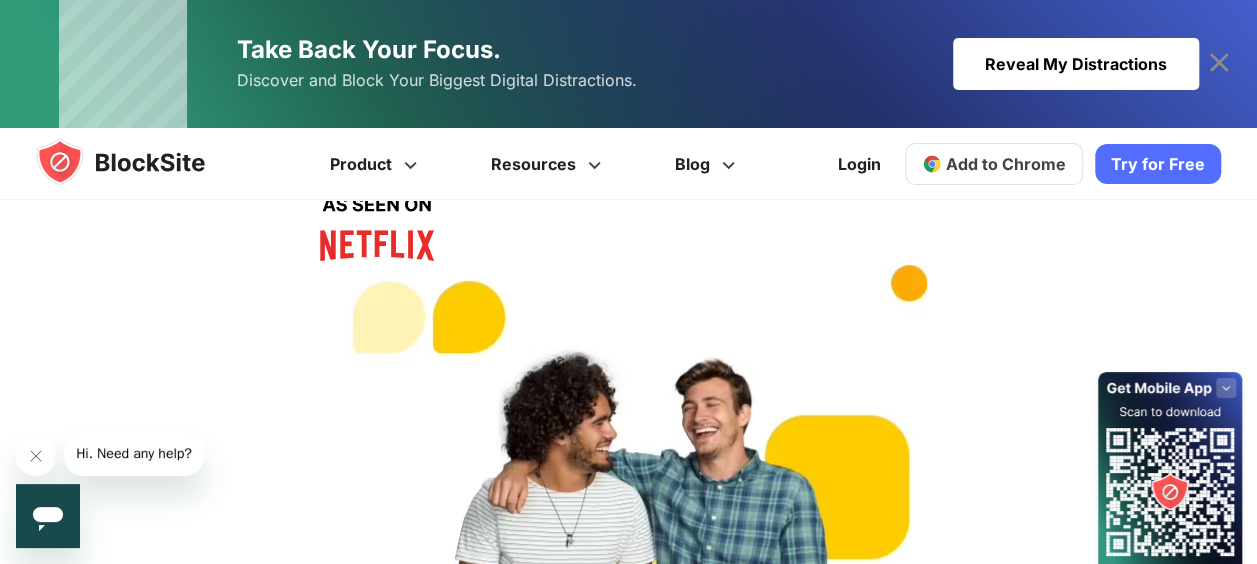 scroll, scrollTop: 250, scrollLeft: 0, axis: vertical 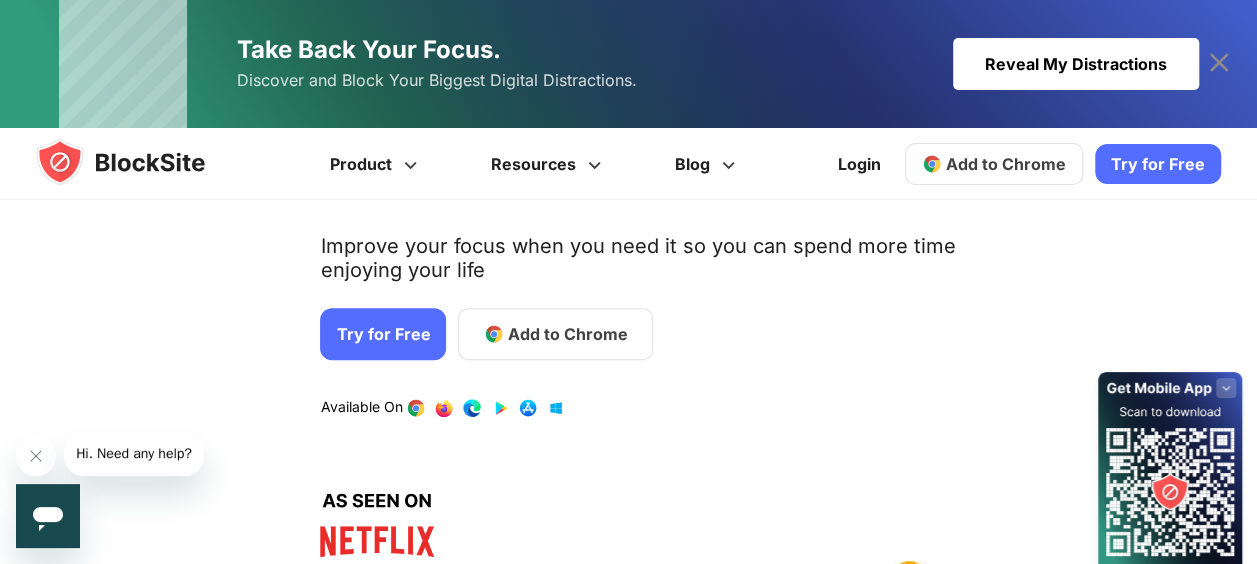 click on "Try for Free" at bounding box center [1158, 164] 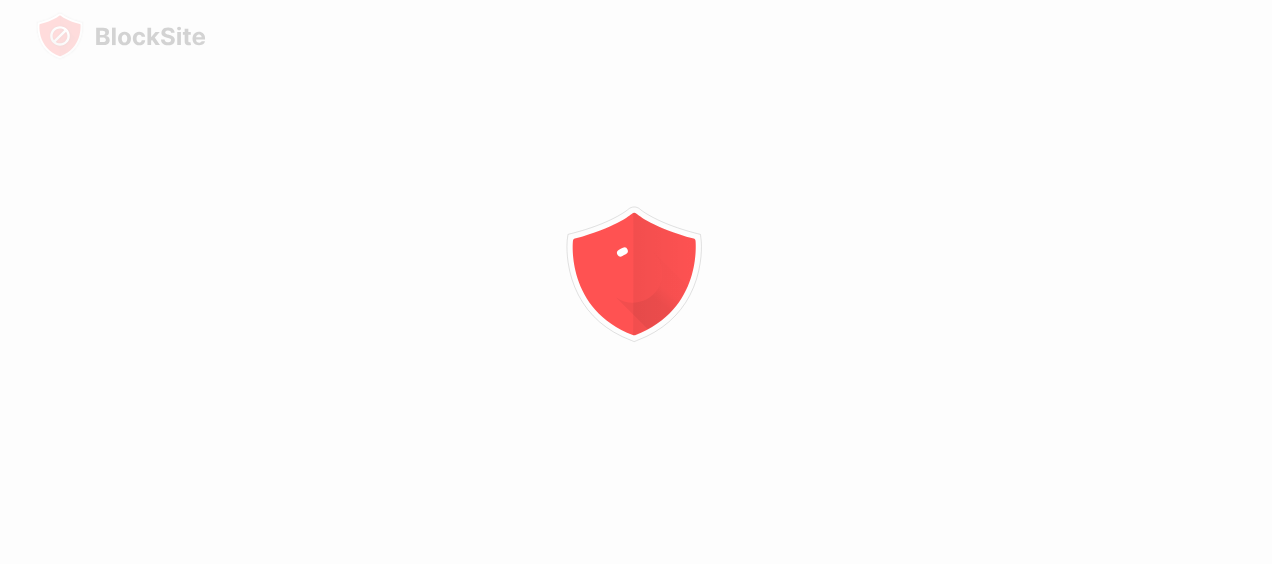 scroll, scrollTop: 0, scrollLeft: 0, axis: both 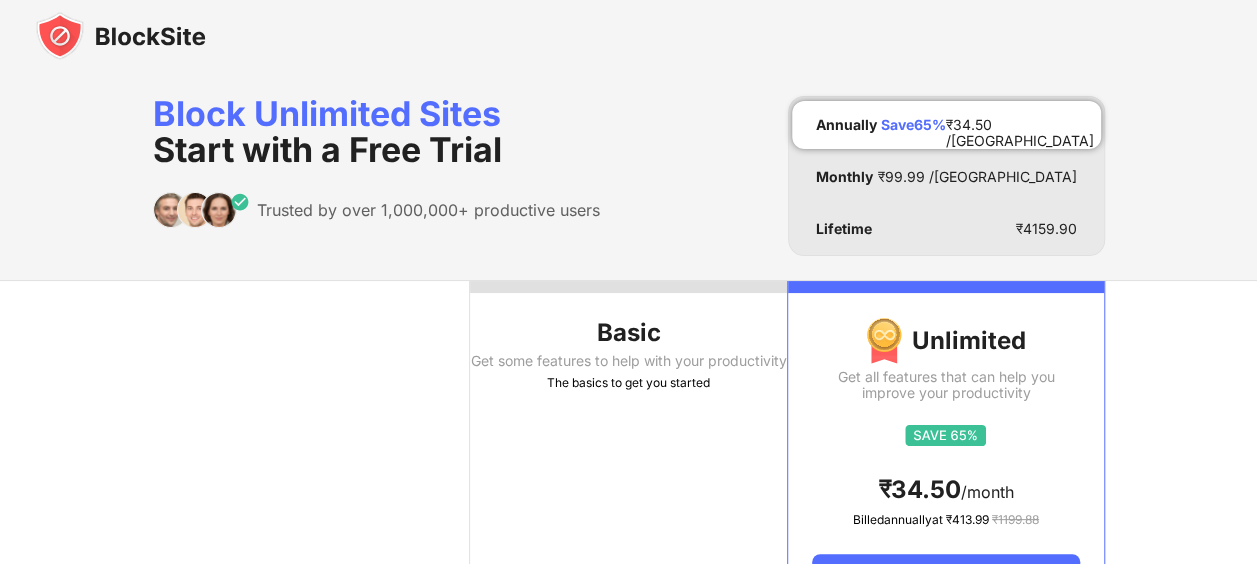 click on "Basic Get some features to help with your productivity The basics to get you started" at bounding box center (628, 450) 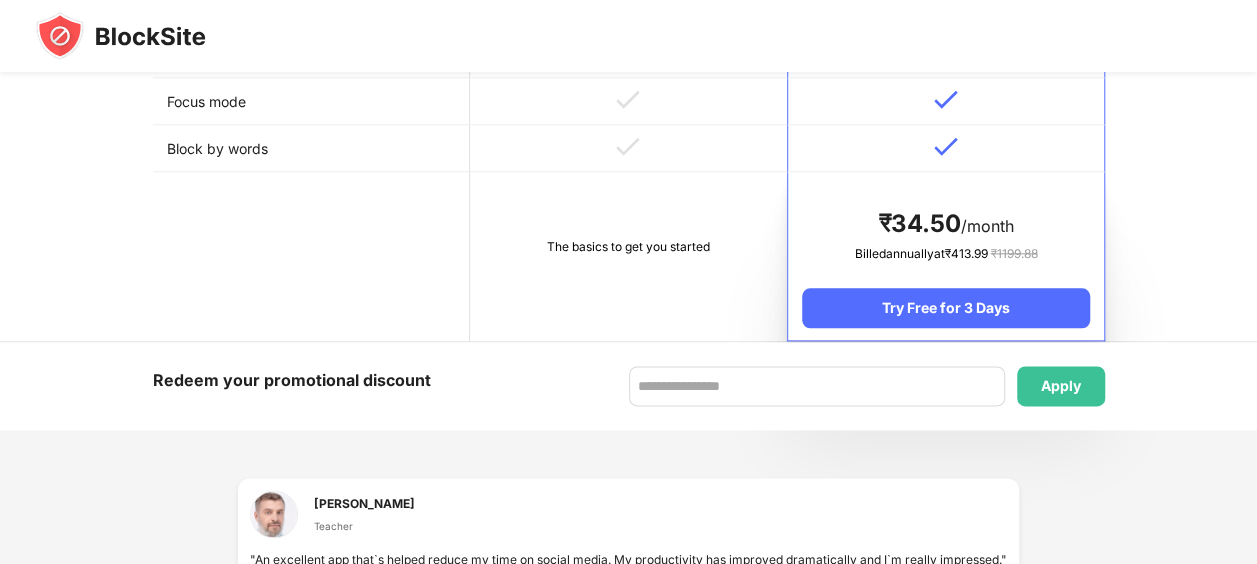 scroll, scrollTop: 1060, scrollLeft: 0, axis: vertical 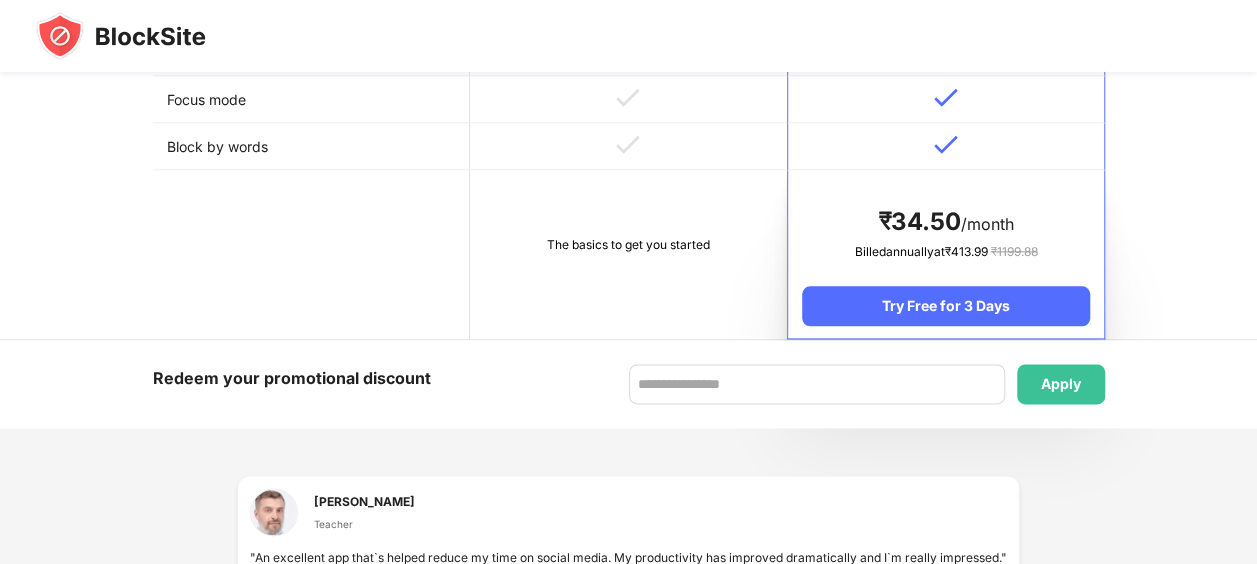 click on "The basics to get you started" at bounding box center (628, 245) 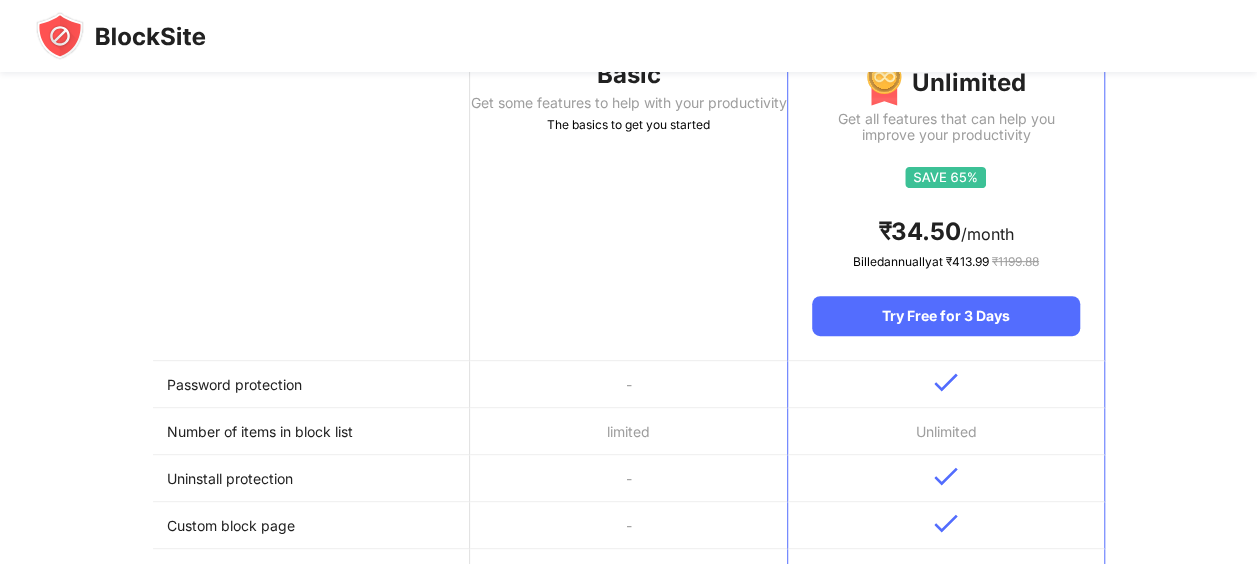 scroll, scrollTop: 200, scrollLeft: 0, axis: vertical 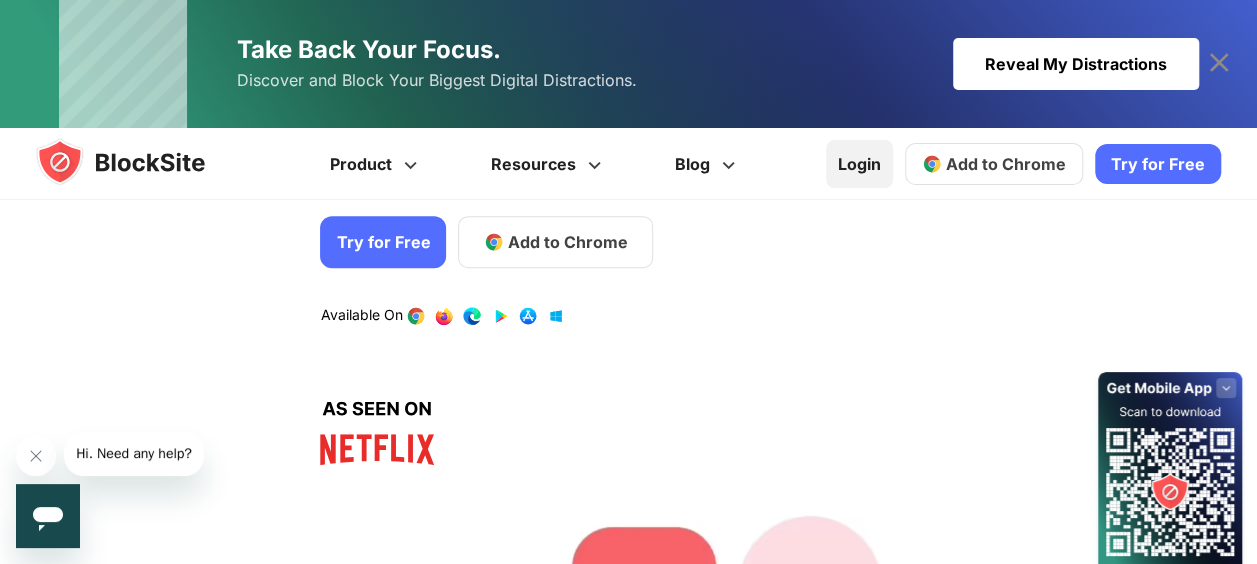 click on "Login" at bounding box center [859, 164] 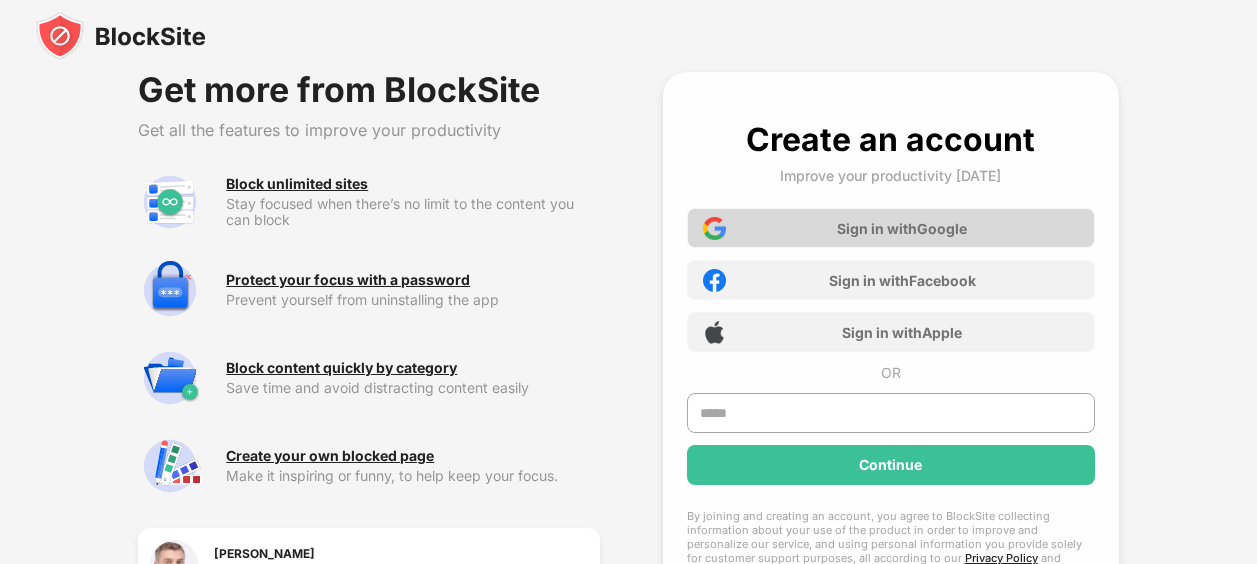 scroll, scrollTop: 0, scrollLeft: 0, axis: both 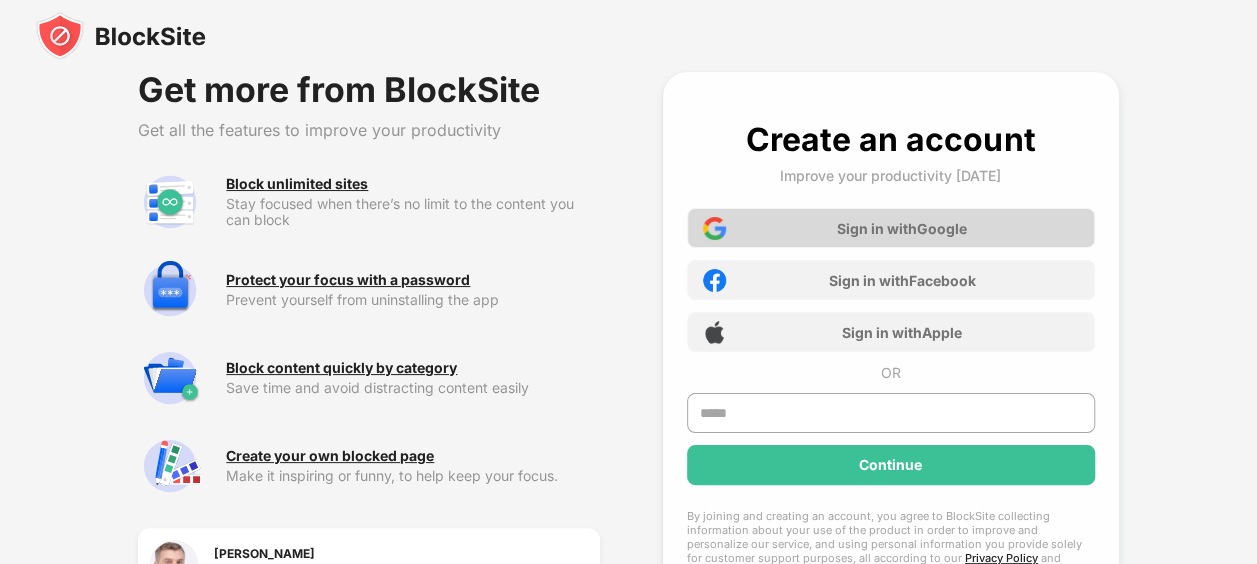 click on "Sign in with  Google" at bounding box center (891, 228) 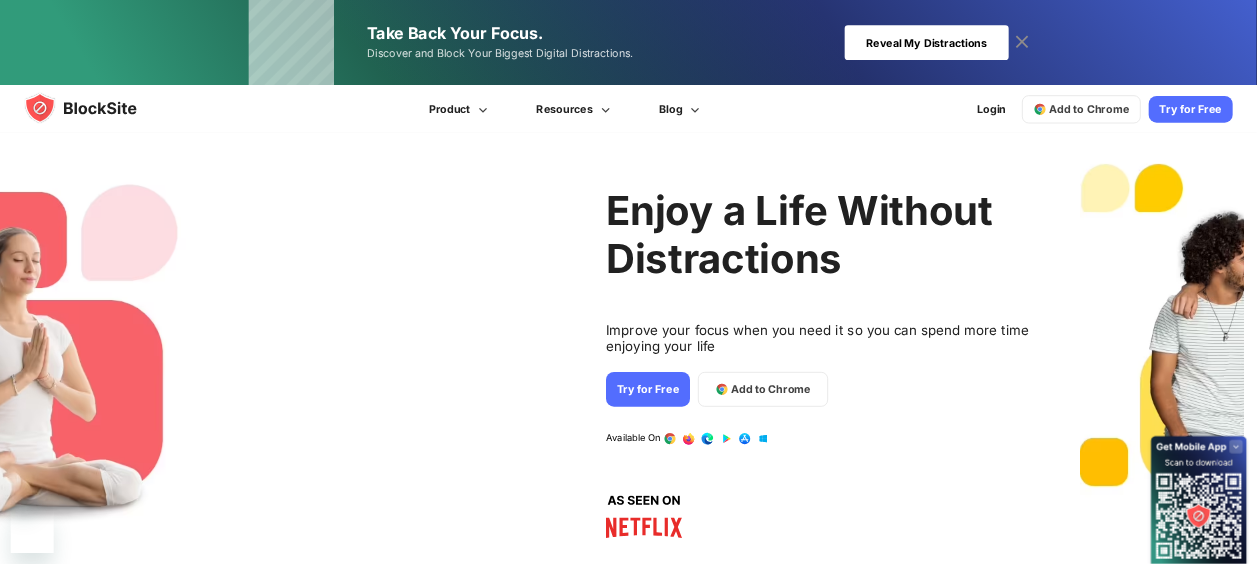 scroll, scrollTop: 0, scrollLeft: 0, axis: both 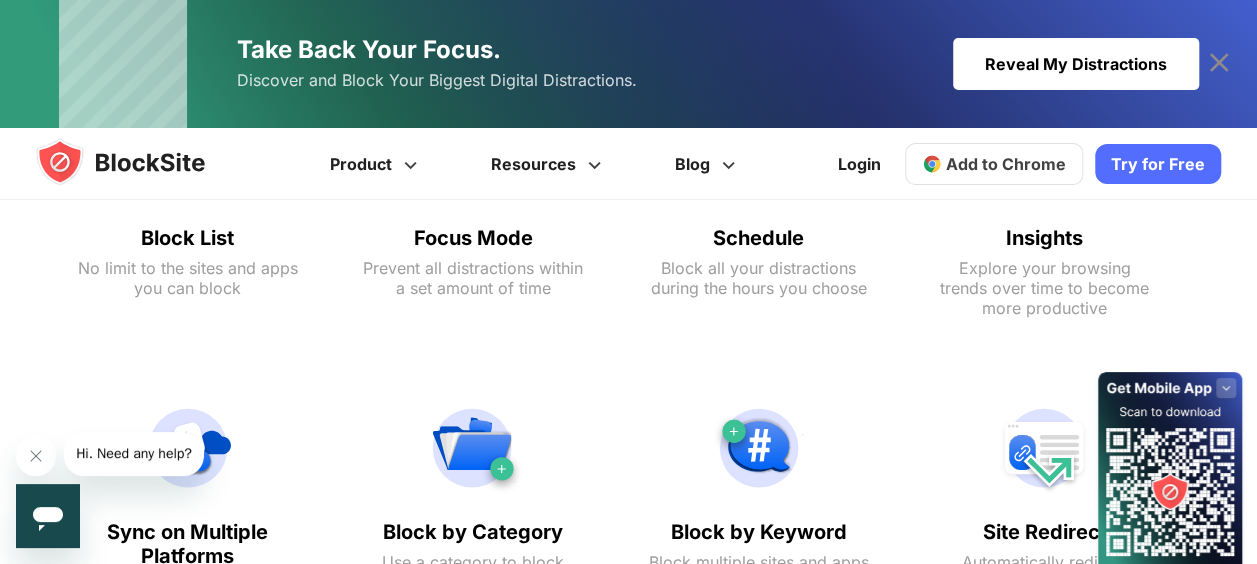 click on "Reveal My Distractions" at bounding box center [1076, 64] 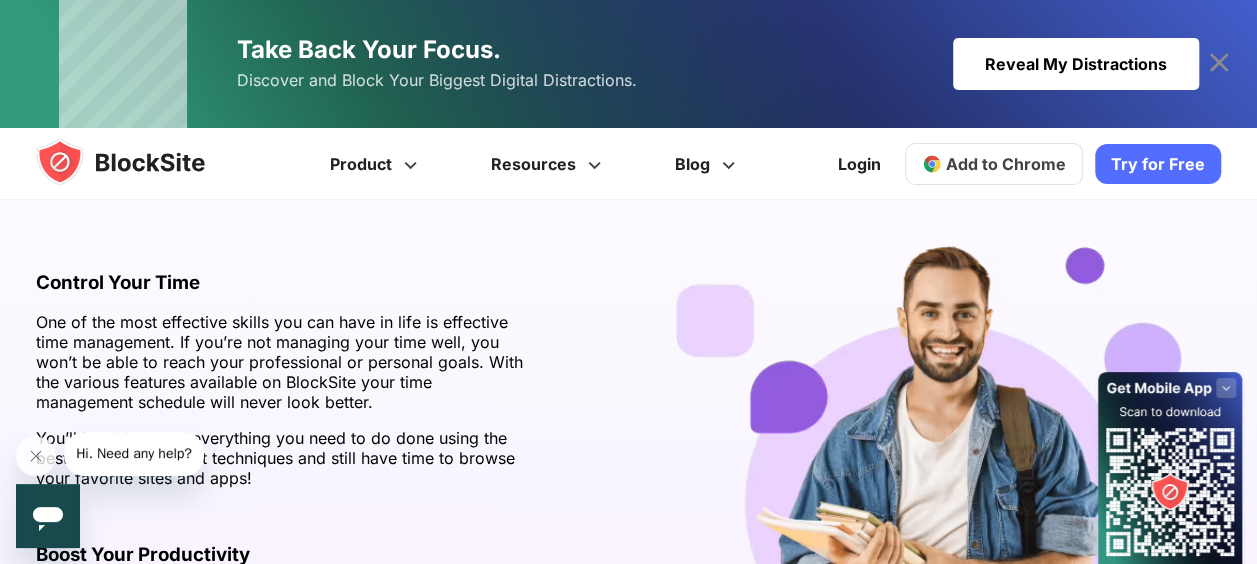 scroll, scrollTop: 3440, scrollLeft: 0, axis: vertical 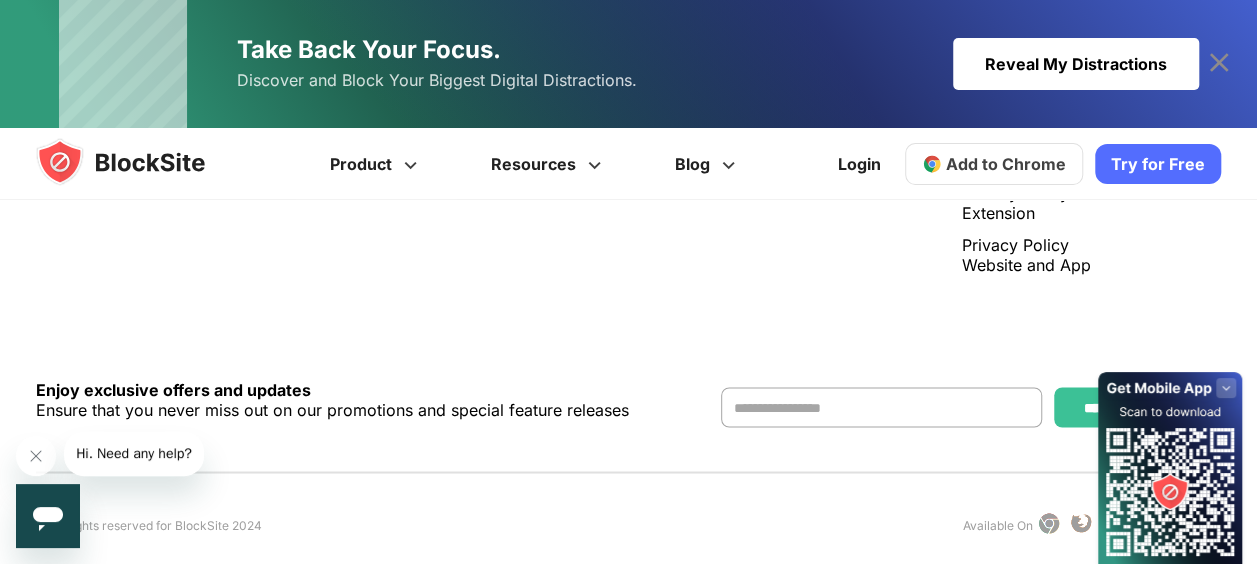click on "Reveal My Distractions" at bounding box center (1076, 64) 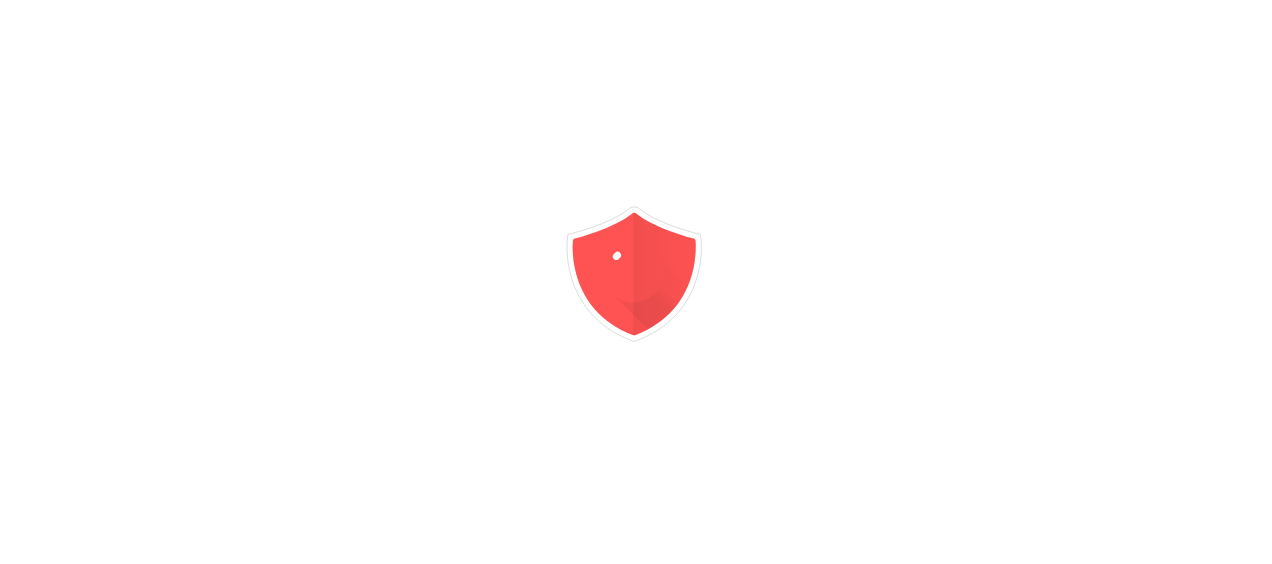 scroll, scrollTop: 0, scrollLeft: 0, axis: both 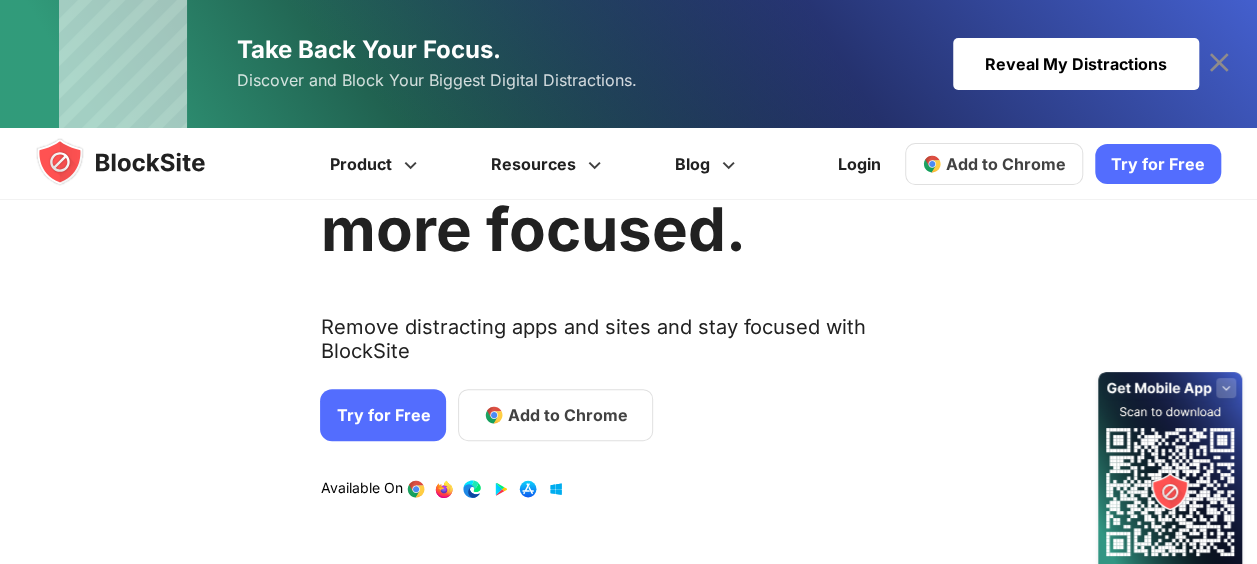 click on "Add to Chrome" at bounding box center (568, 415) 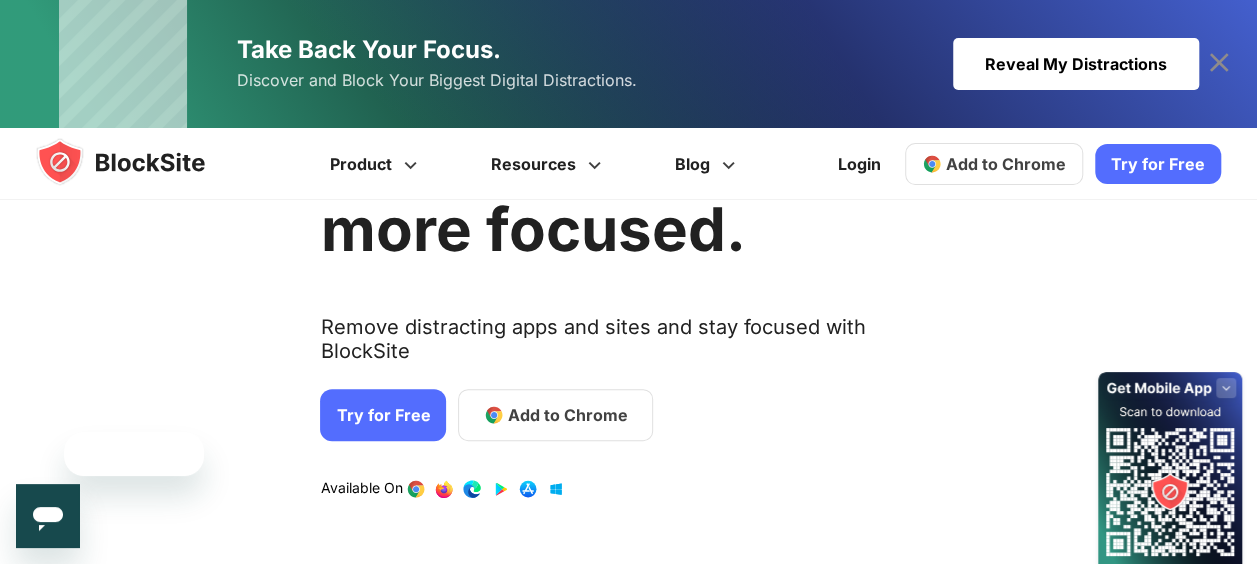 scroll, scrollTop: 0, scrollLeft: 0, axis: both 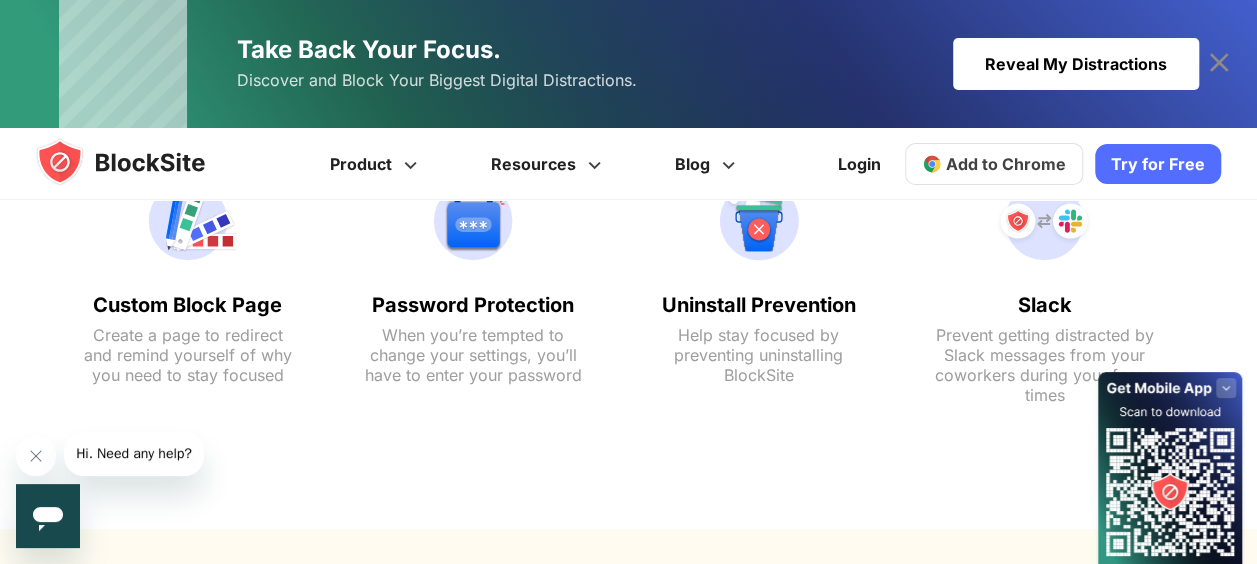 click on "Password Protection
When you’re tempted to change your settings, you’ll have to enter your password" at bounding box center [473, 339] 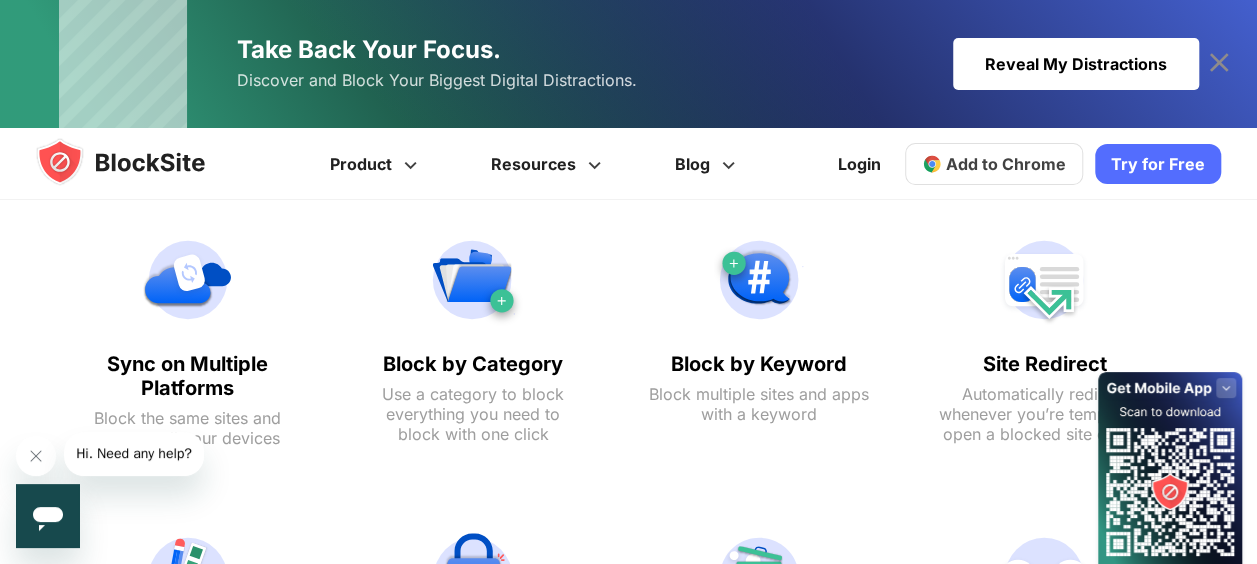 click at bounding box center [473, 280] 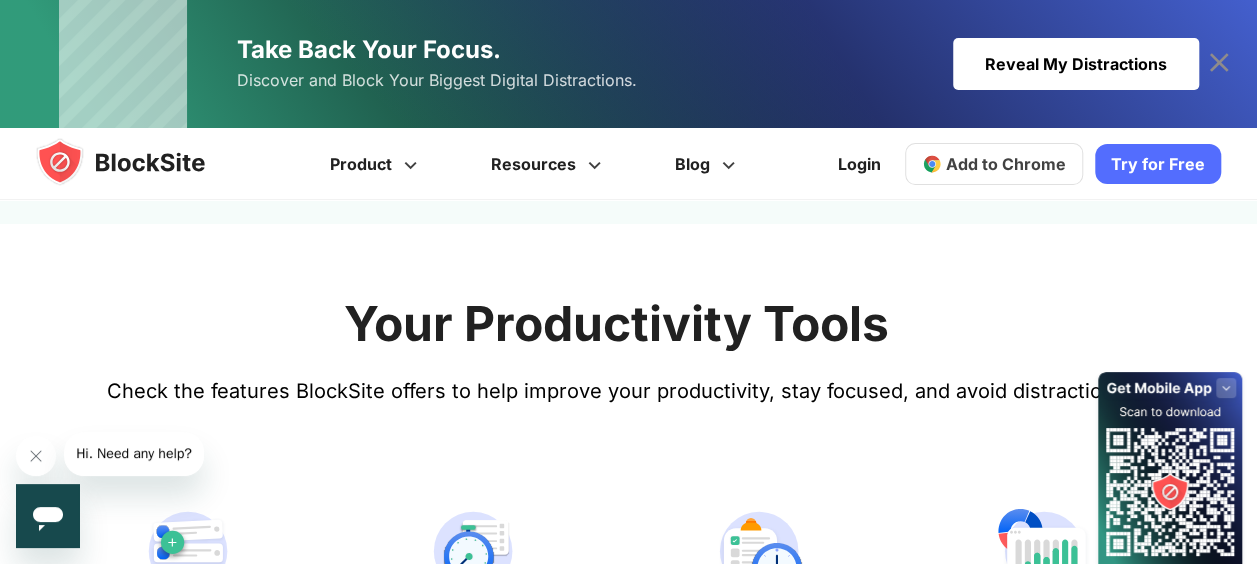 scroll, scrollTop: 1394, scrollLeft: 0, axis: vertical 